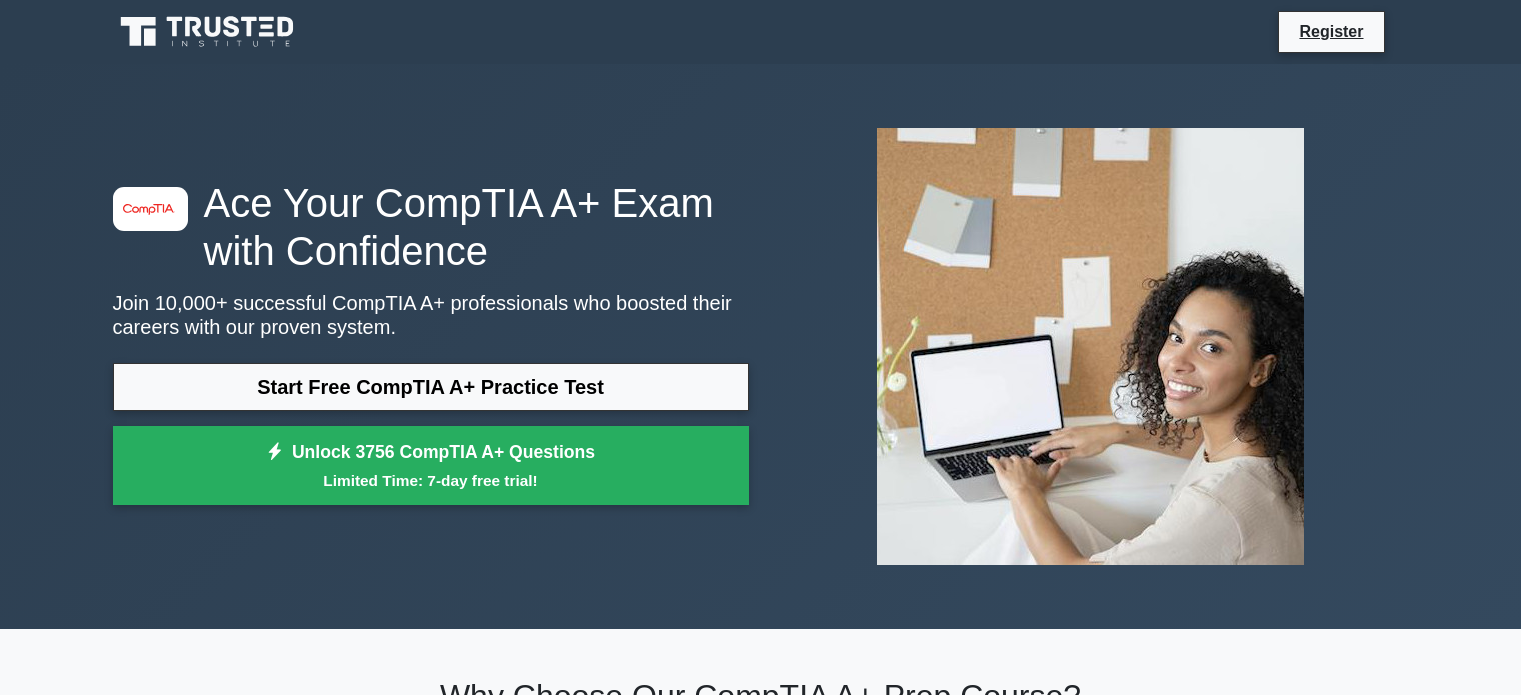 scroll, scrollTop: 0, scrollLeft: 0, axis: both 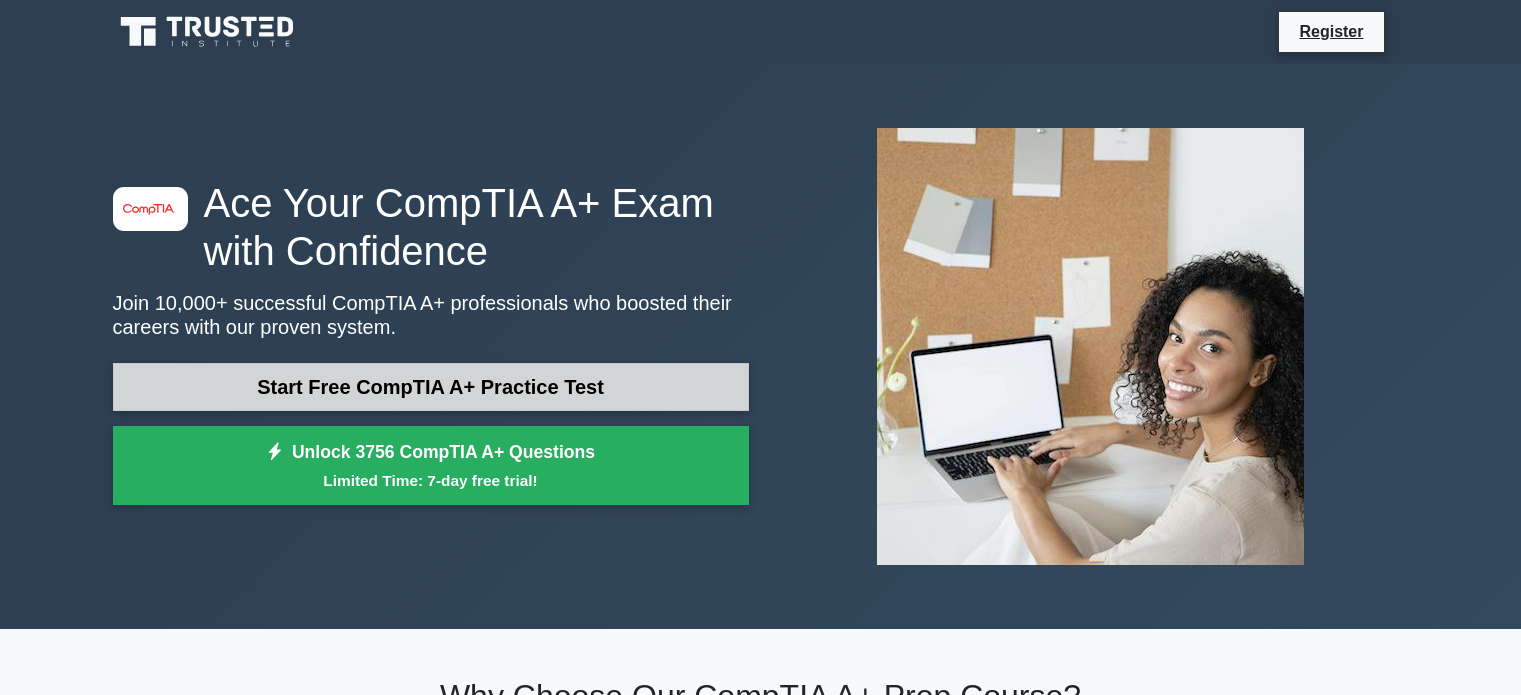 click on "Start Free CompTIA A+ Practice Test" at bounding box center [431, 387] 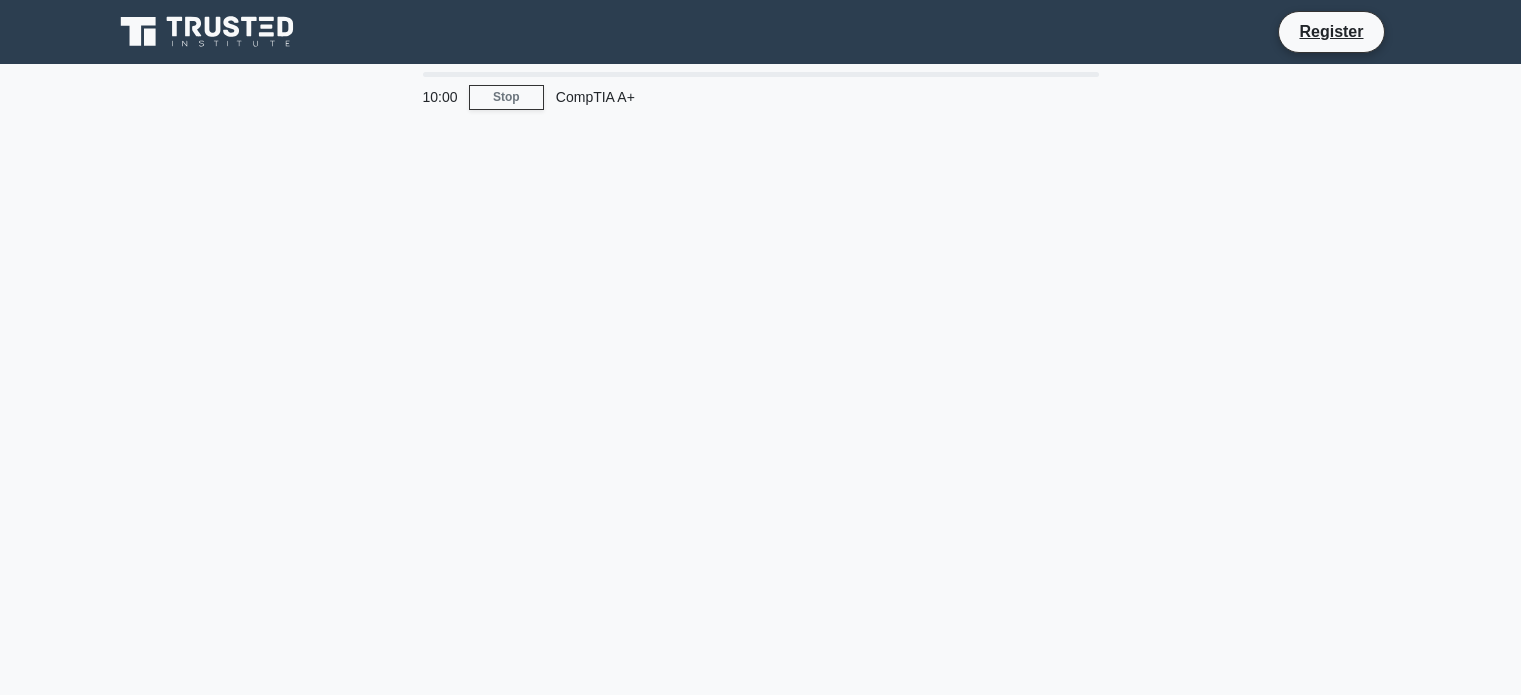 scroll, scrollTop: 0, scrollLeft: 0, axis: both 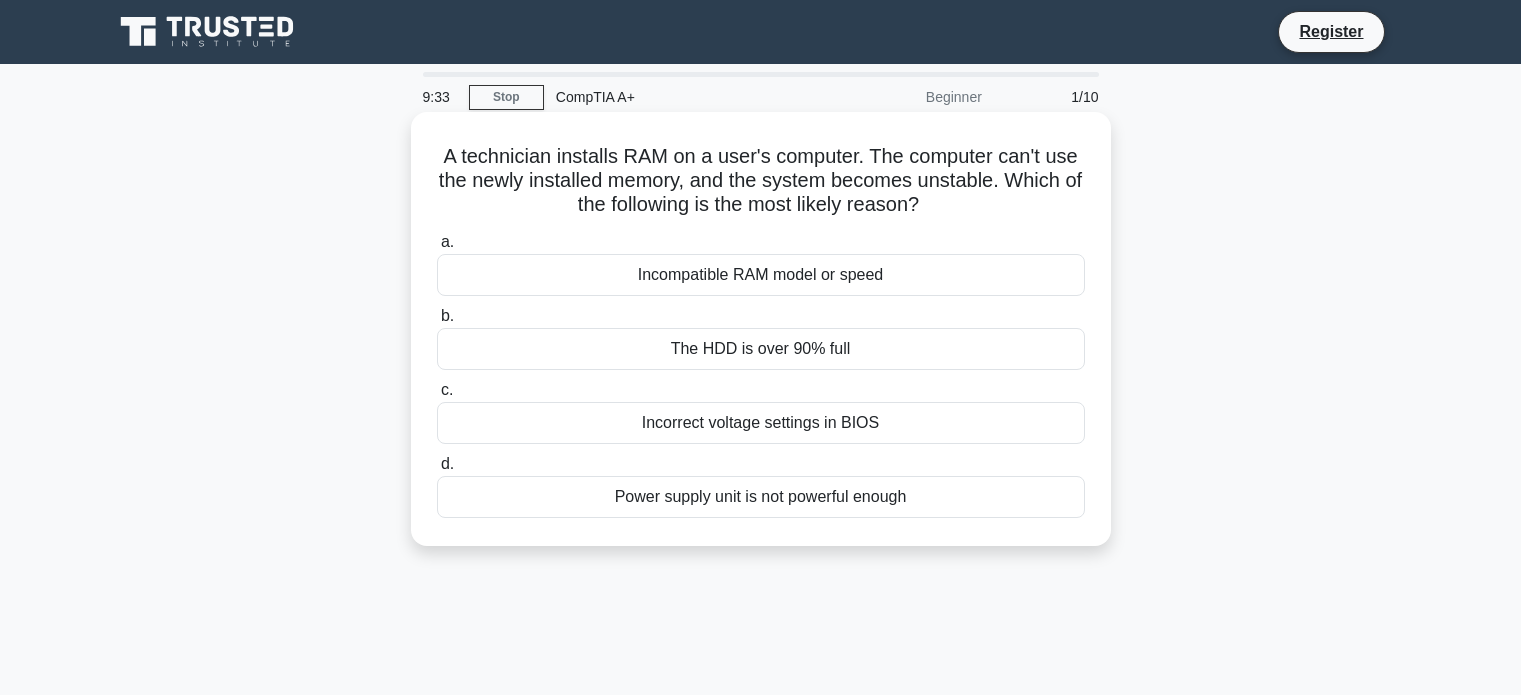 click on "Incompatible RAM model or speed" at bounding box center [761, 275] 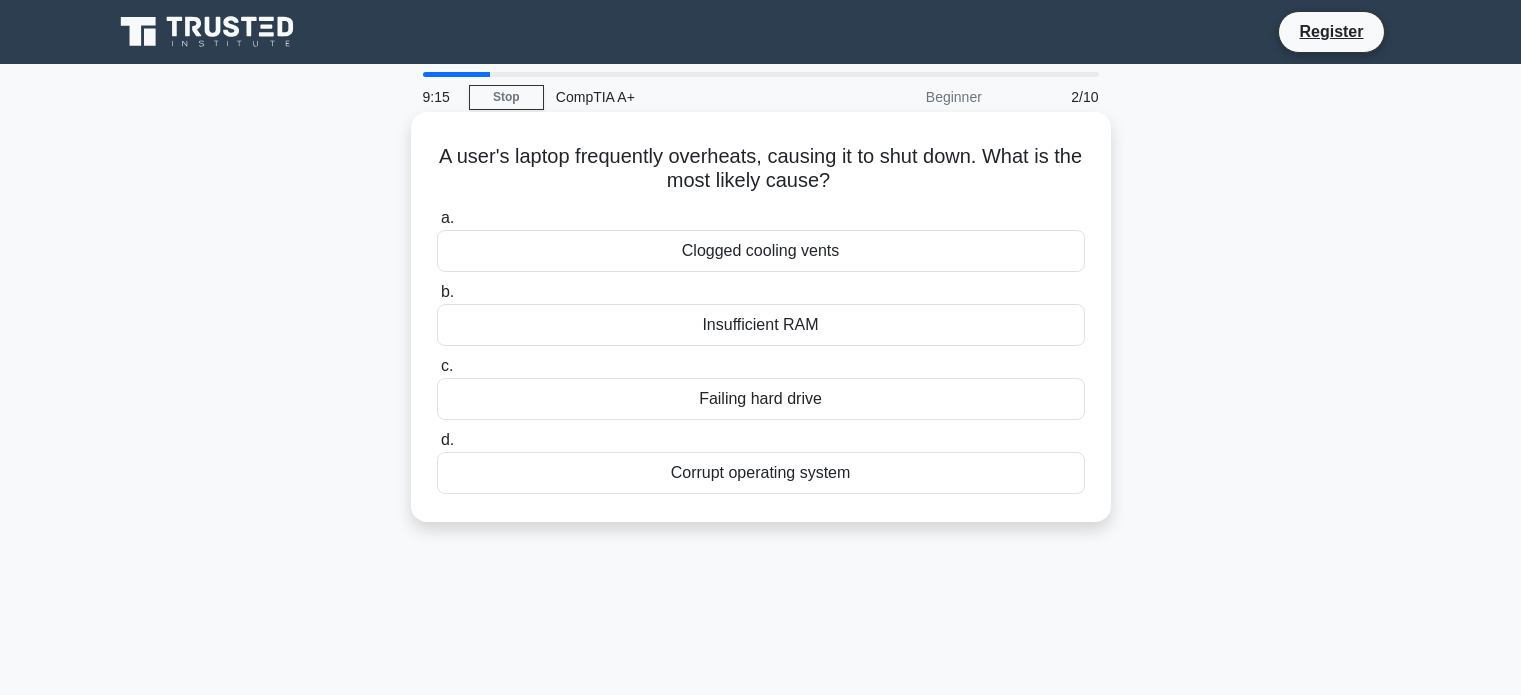 click on "Clogged cooling vents" at bounding box center [761, 251] 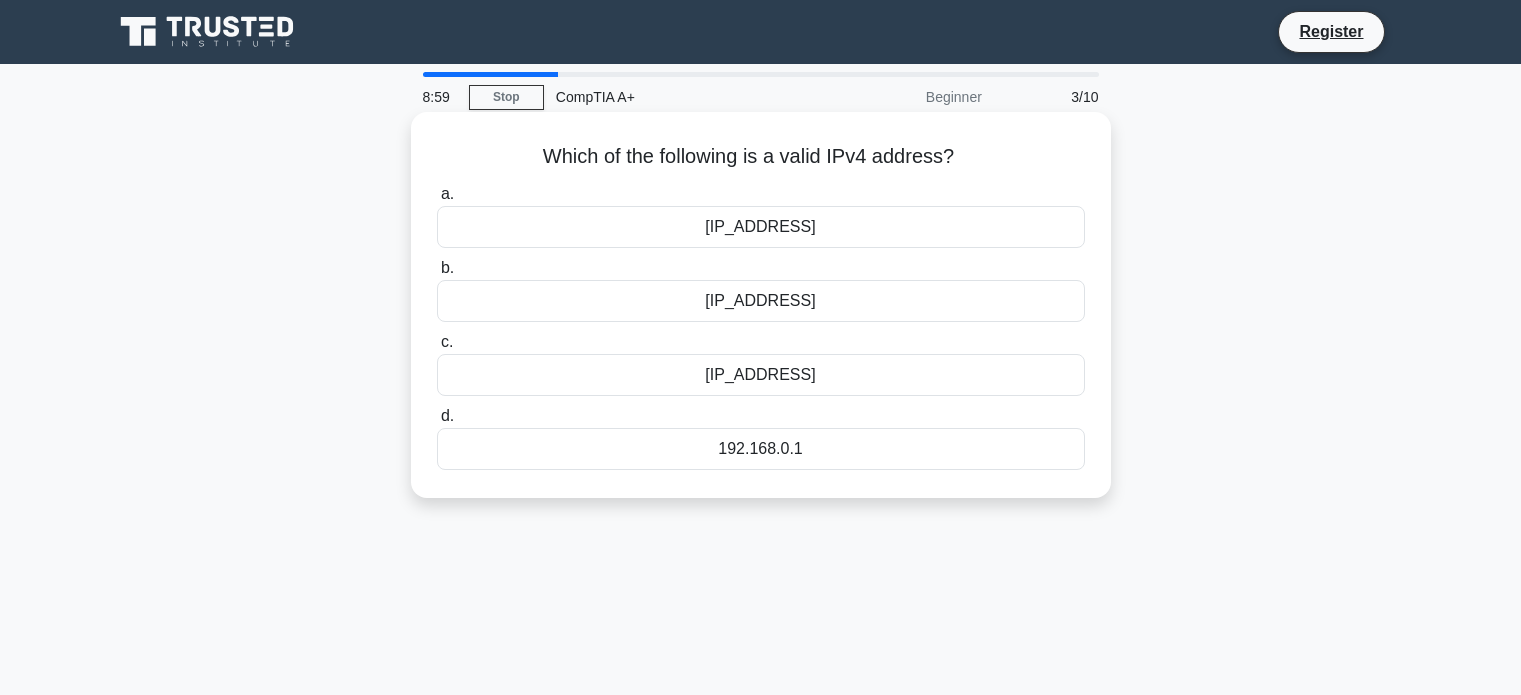 click on "192.168.0.1" at bounding box center [761, 449] 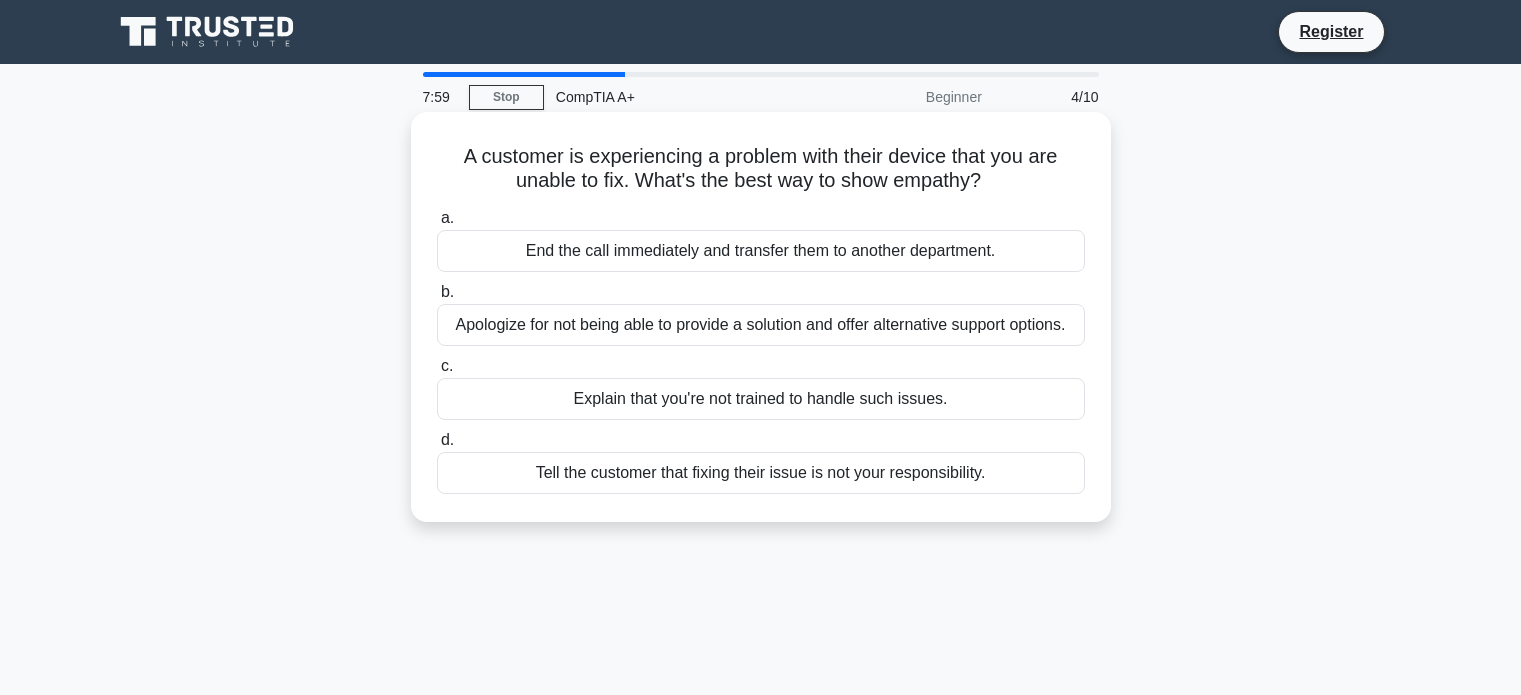 click on "Apologize for not being able to provide a solution and offer alternative support options." at bounding box center [761, 325] 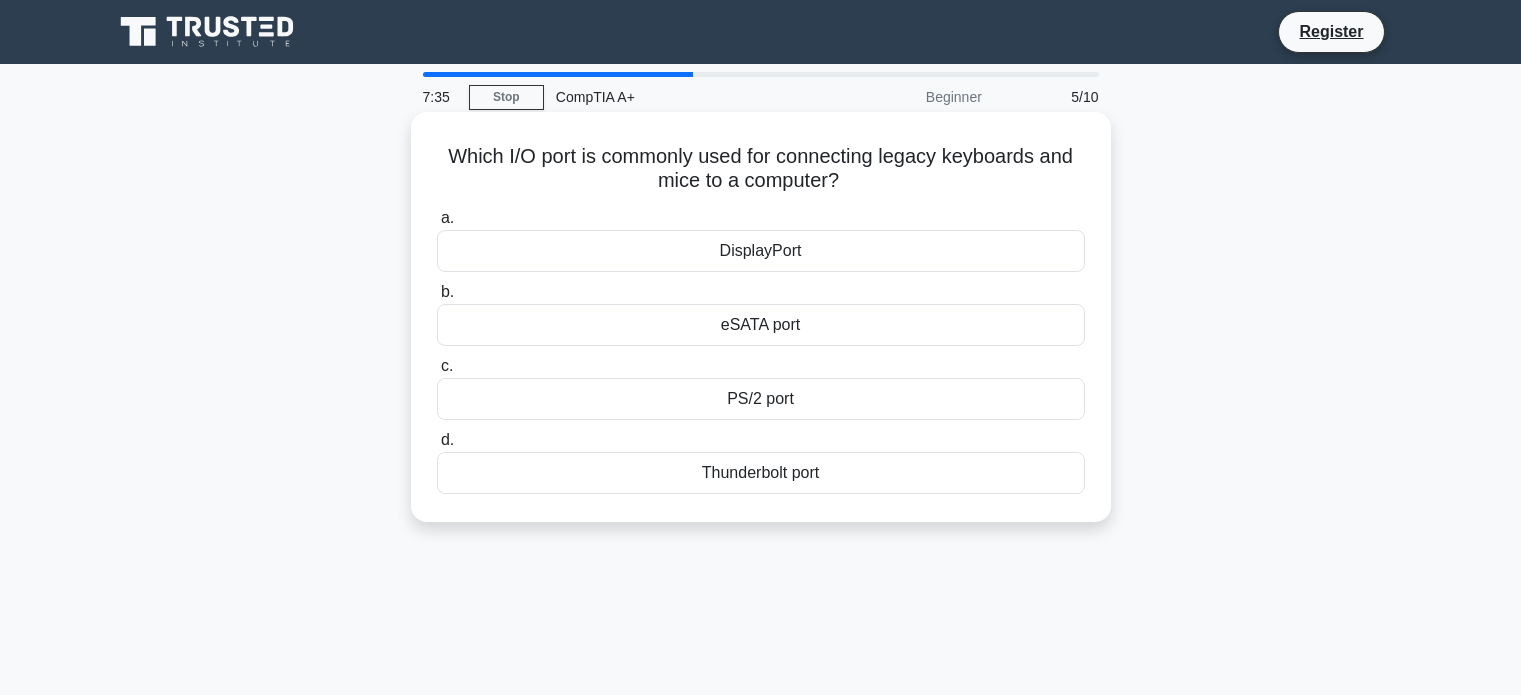 click on "PS/2 port" at bounding box center (761, 399) 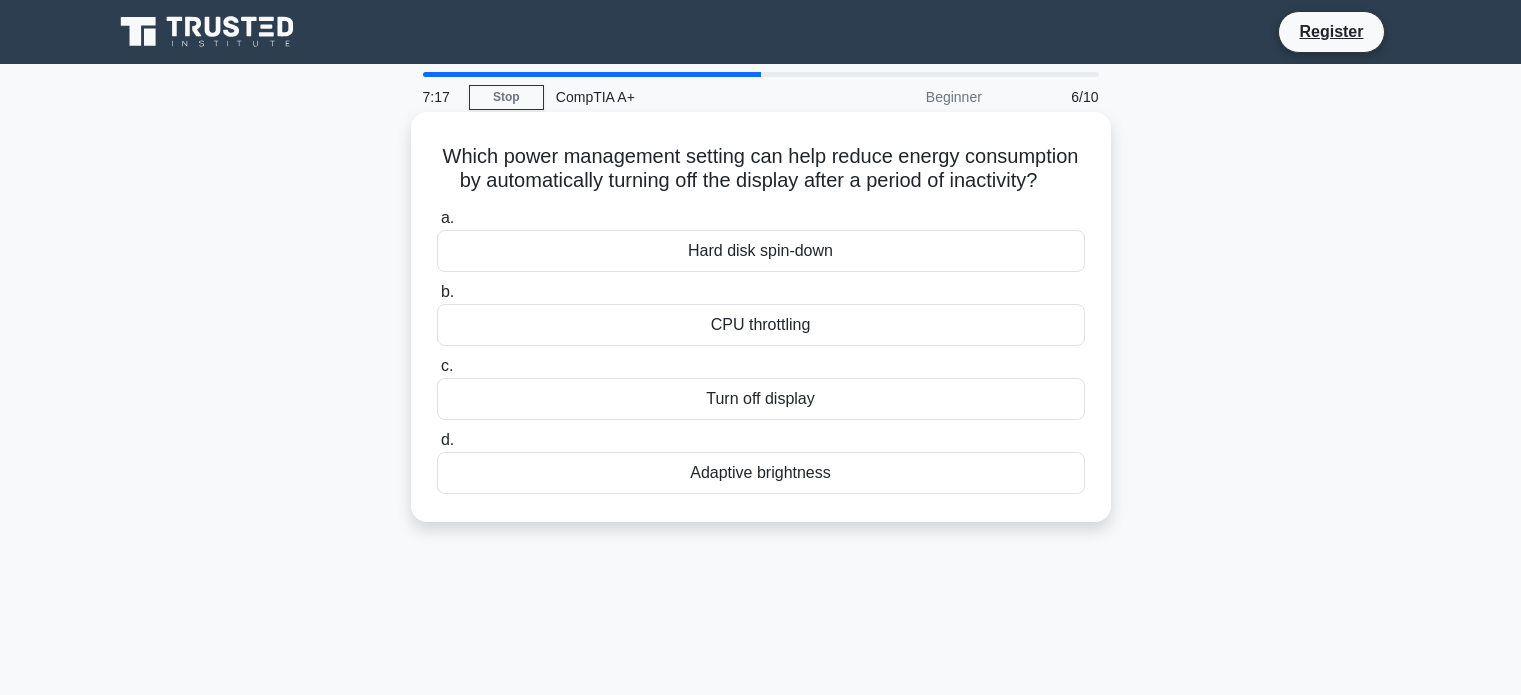click on "Turn off display" at bounding box center [761, 399] 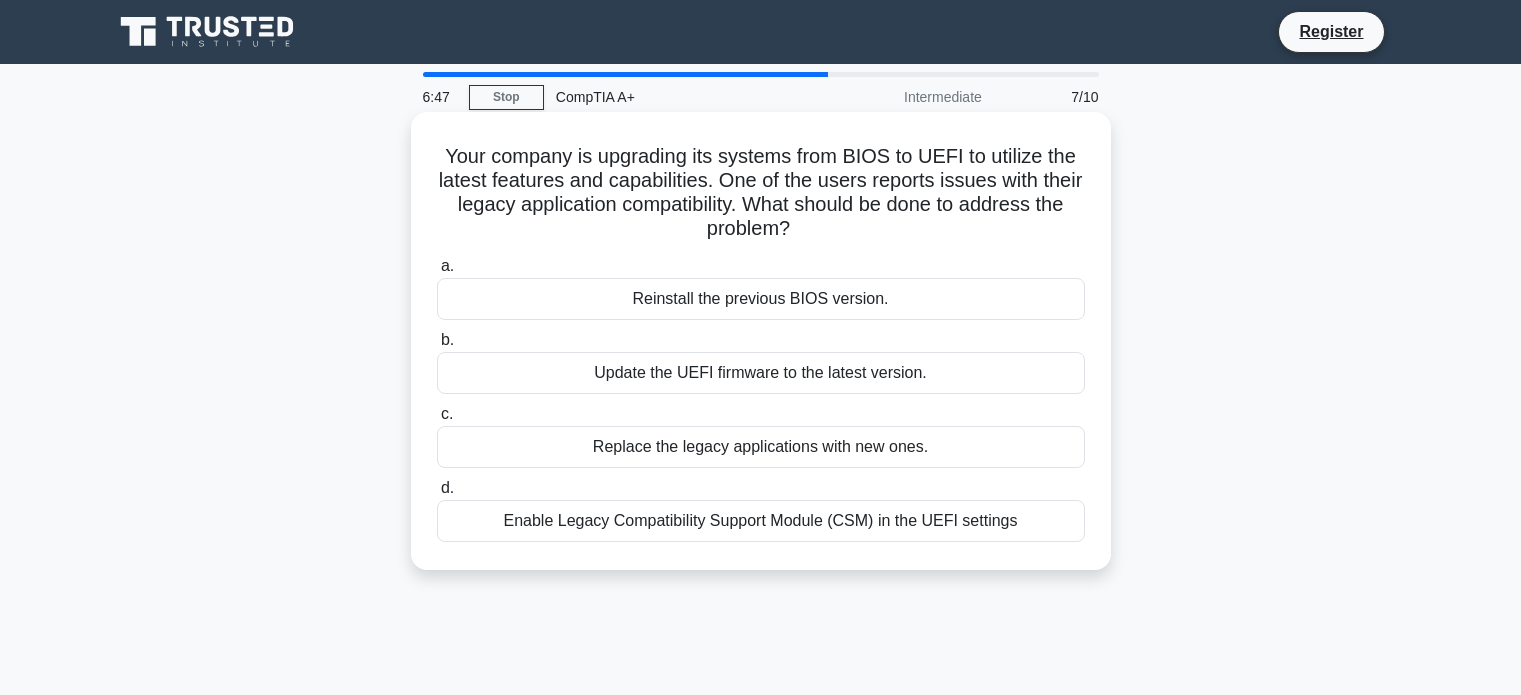 click on "Enable Legacy Compatibility Support Module (CSM) in the UEFI settings" at bounding box center [761, 521] 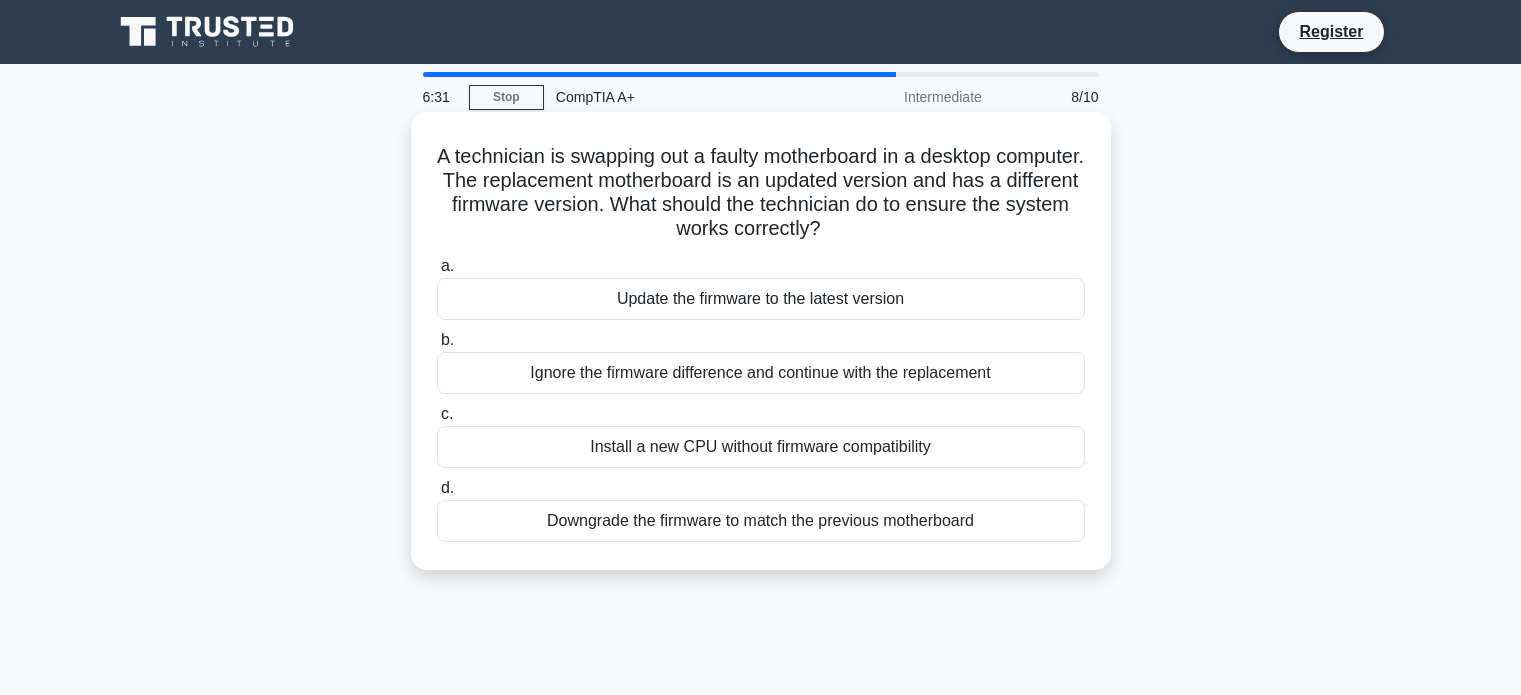 click on "Update the firmware to the latest version" at bounding box center (761, 299) 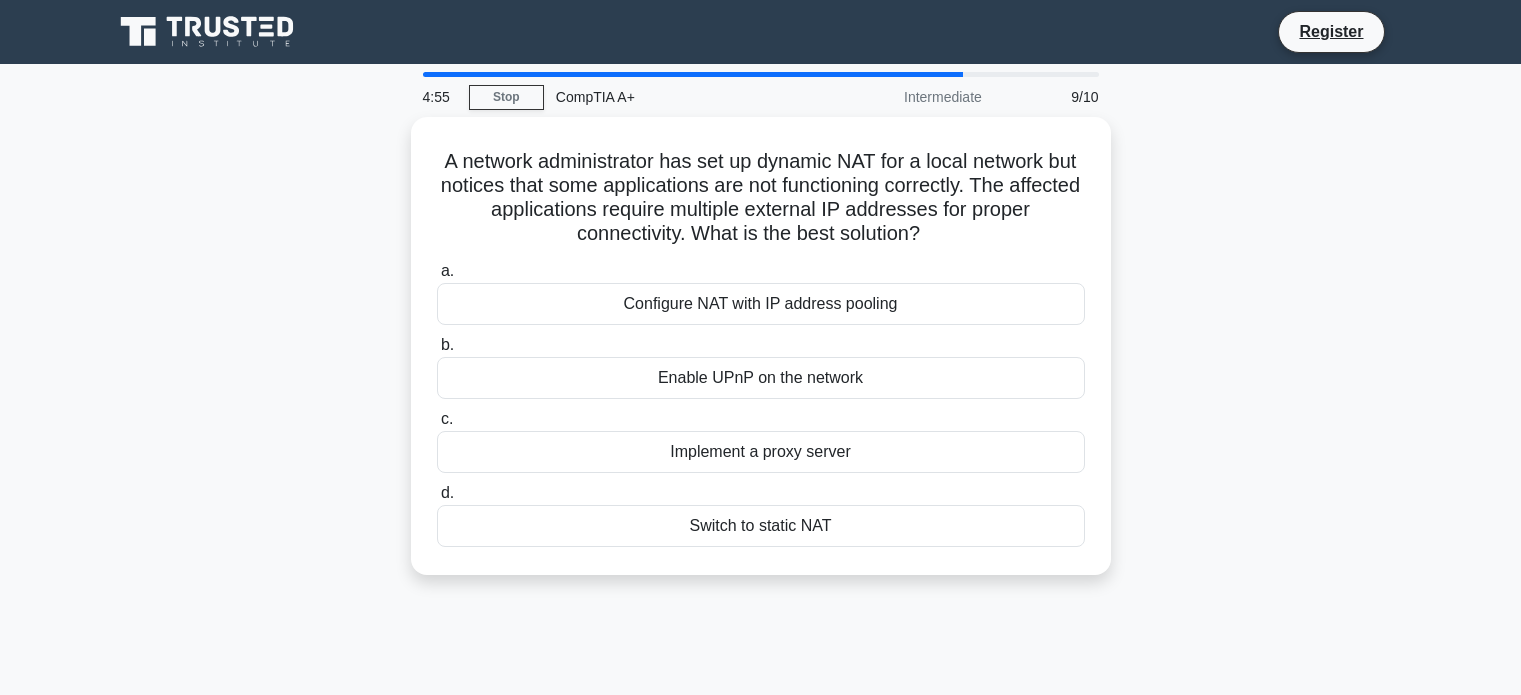 click on "Configure NAT with IP address pooling" at bounding box center [761, 304] 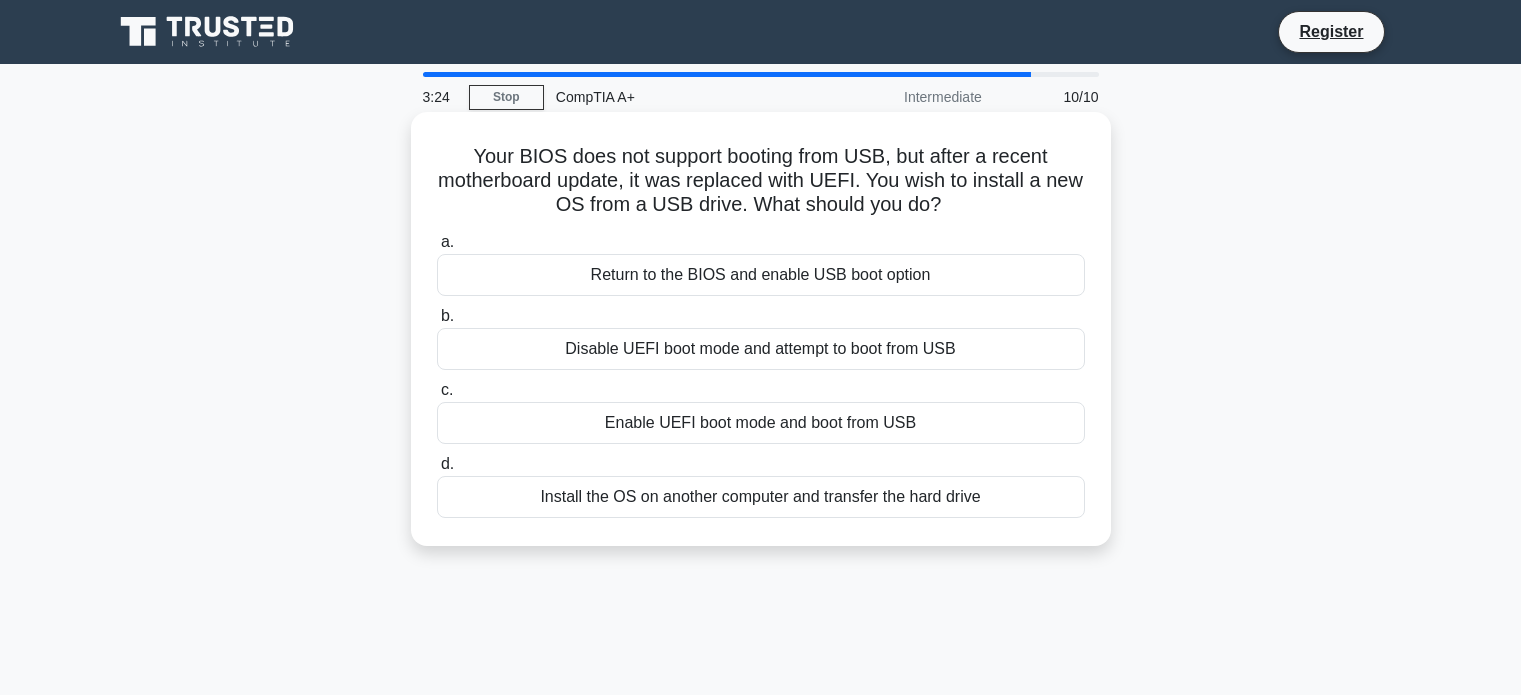 click on "Enable UEFI boot mode and boot from USB" at bounding box center [761, 423] 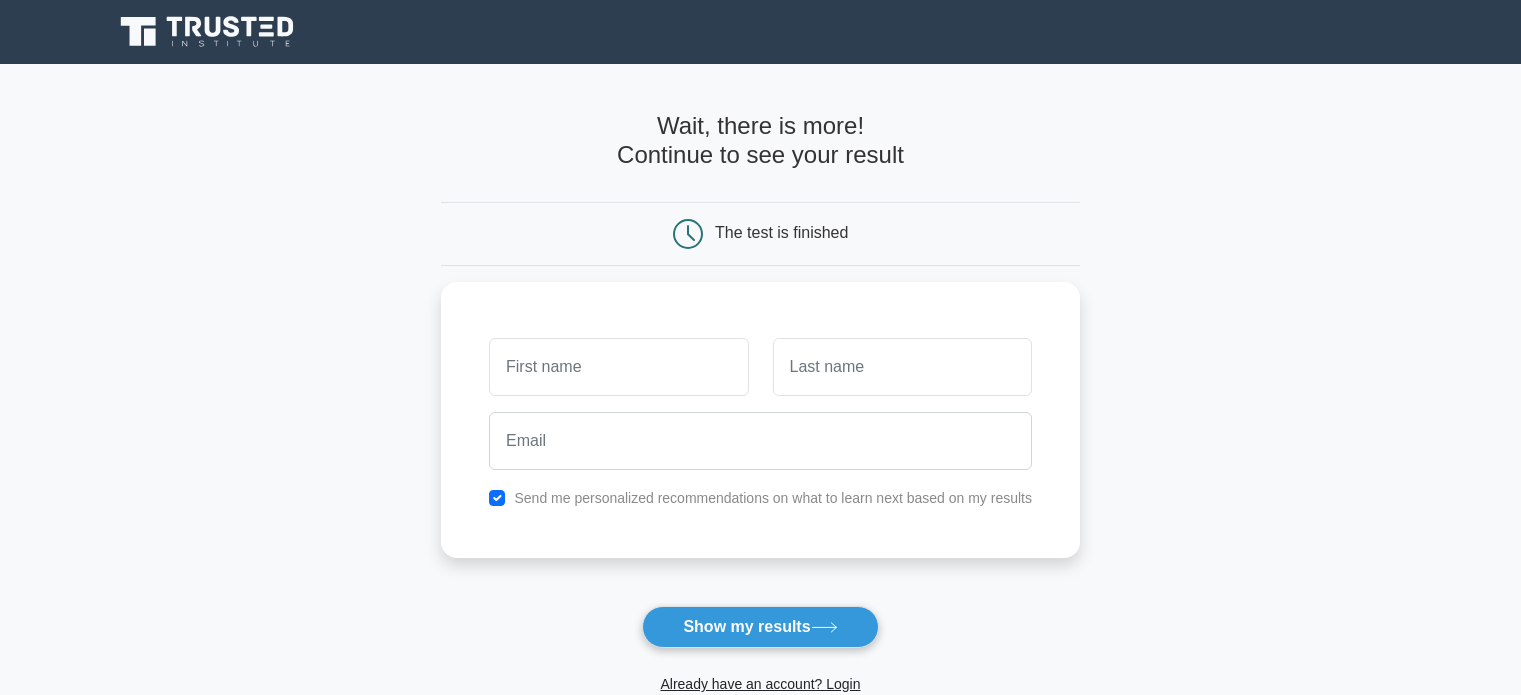 scroll, scrollTop: 0, scrollLeft: 0, axis: both 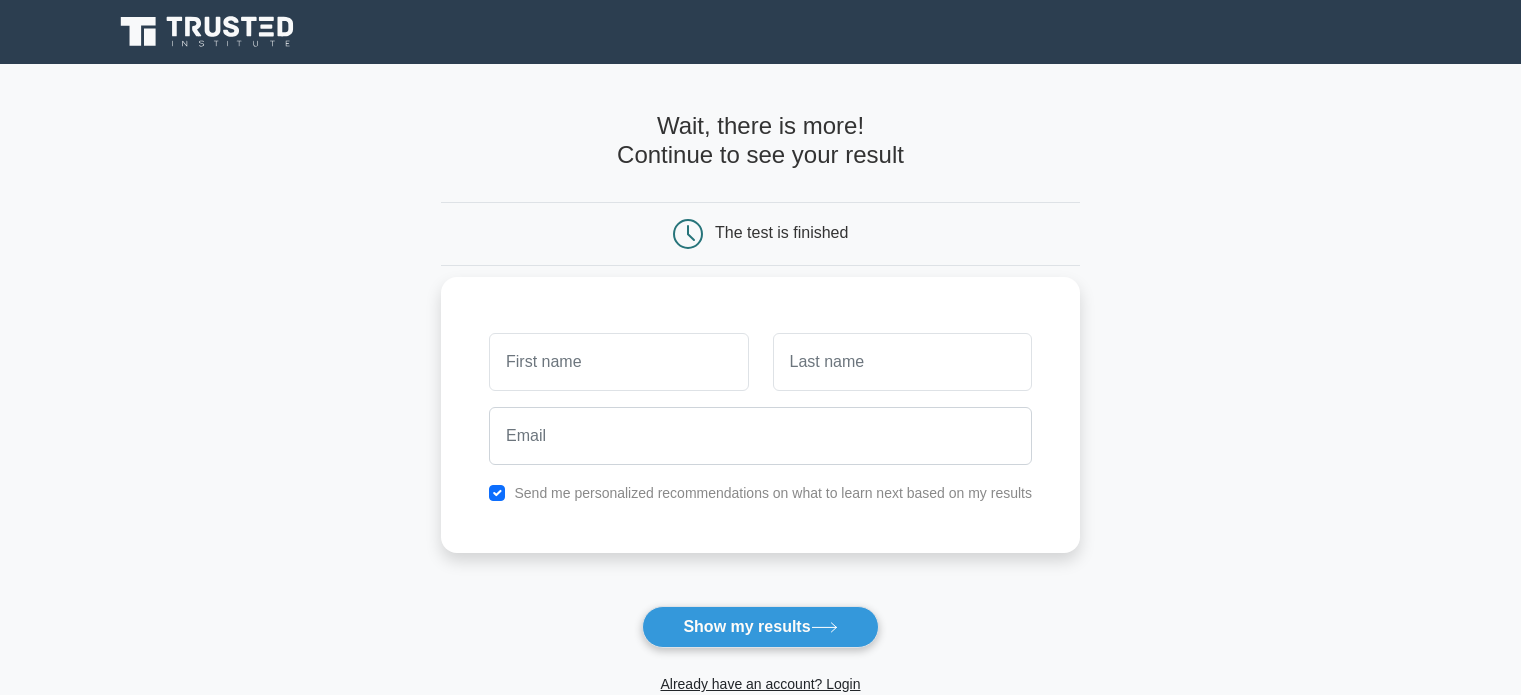 click at bounding box center (618, 362) 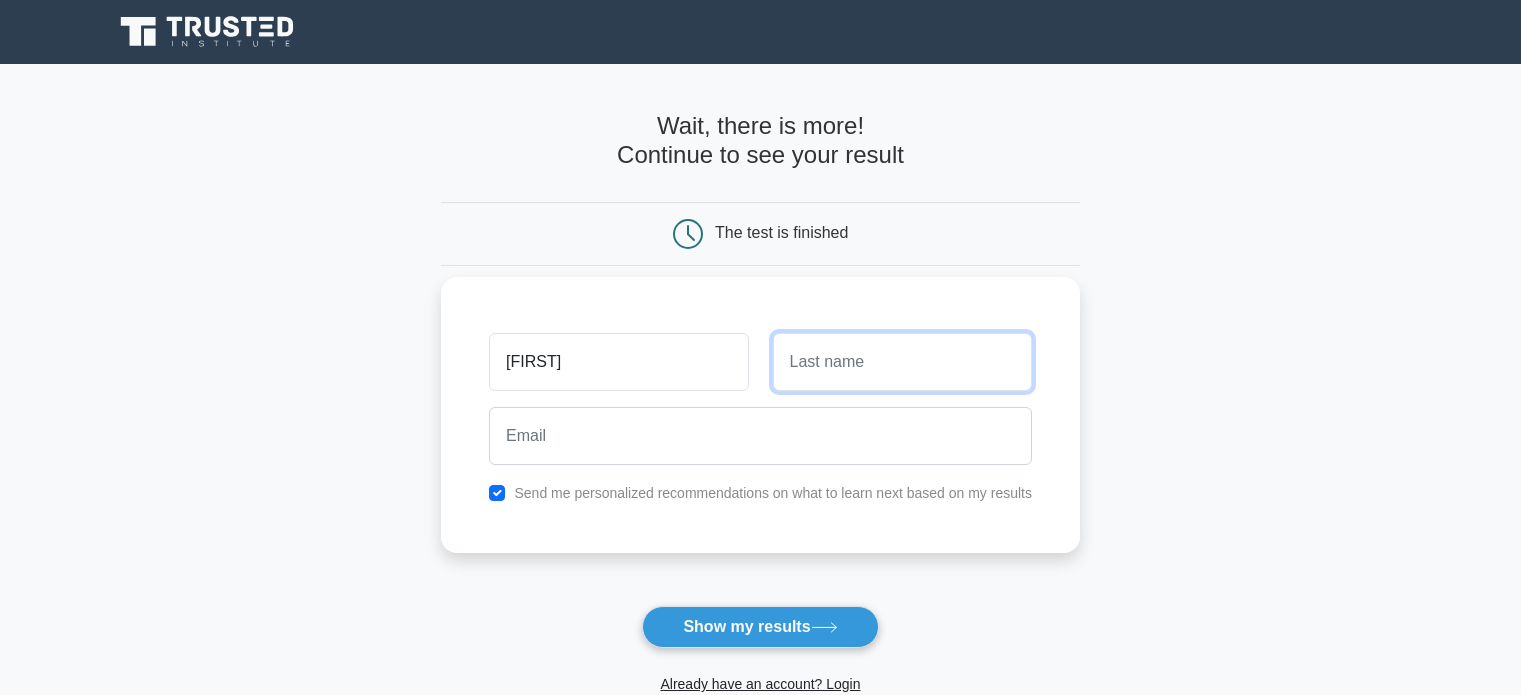 click at bounding box center (902, 362) 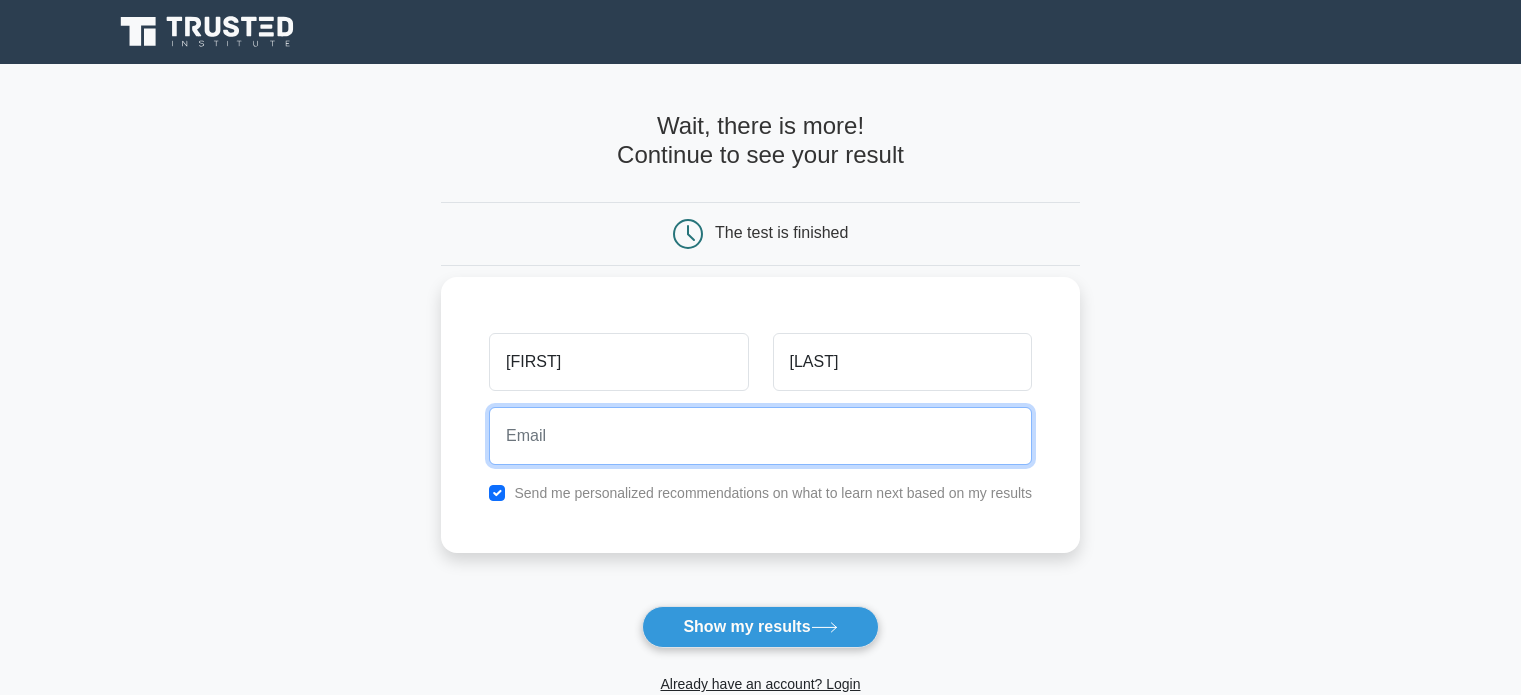 click at bounding box center [760, 436] 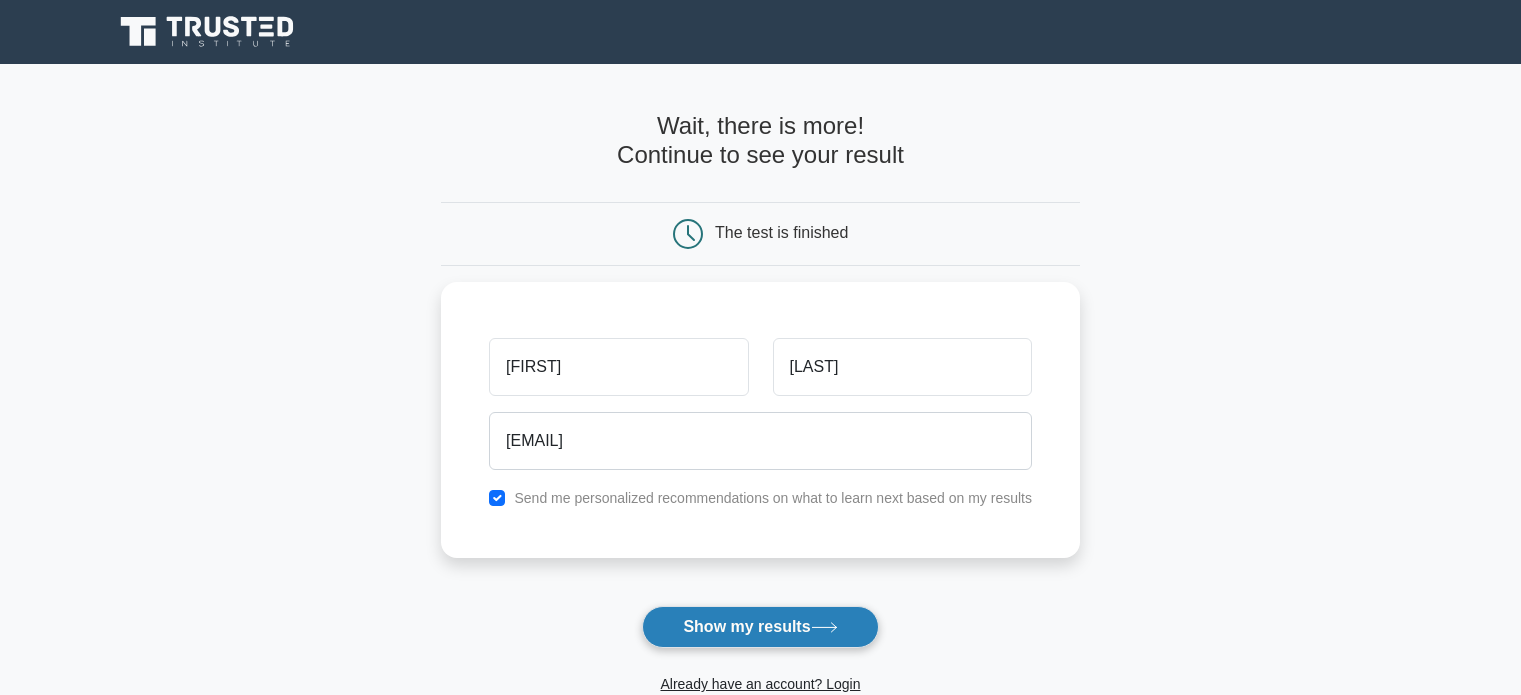 click on "Show my results" at bounding box center (760, 627) 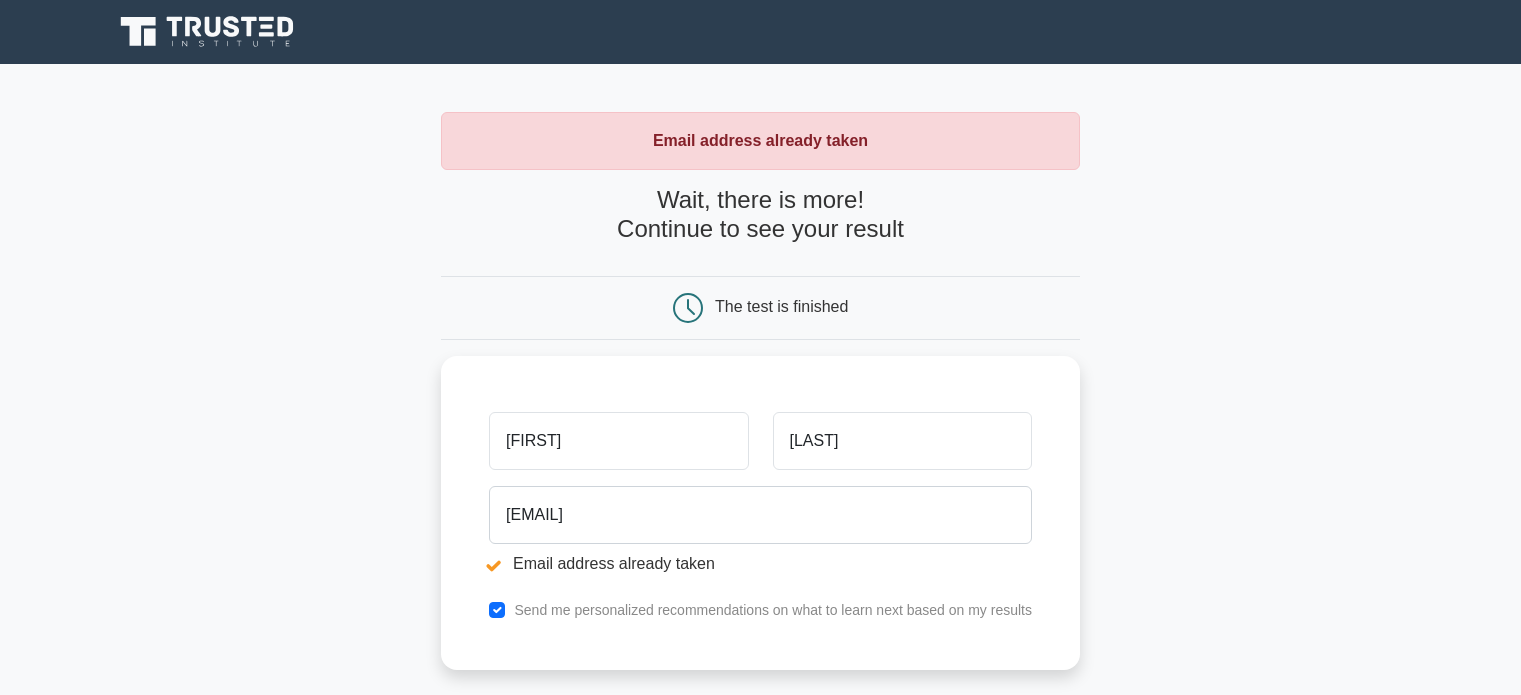 scroll, scrollTop: 0, scrollLeft: 0, axis: both 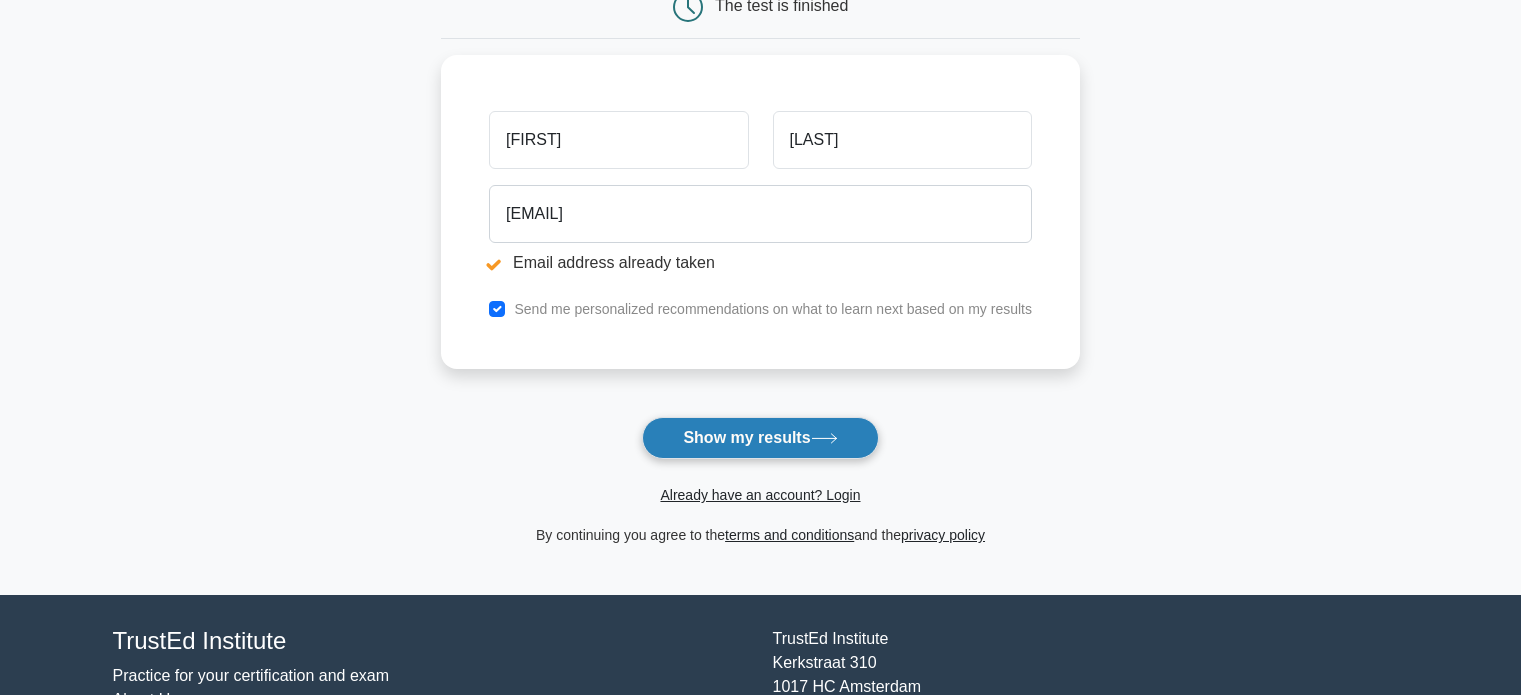 click on "Show my results" at bounding box center (760, 438) 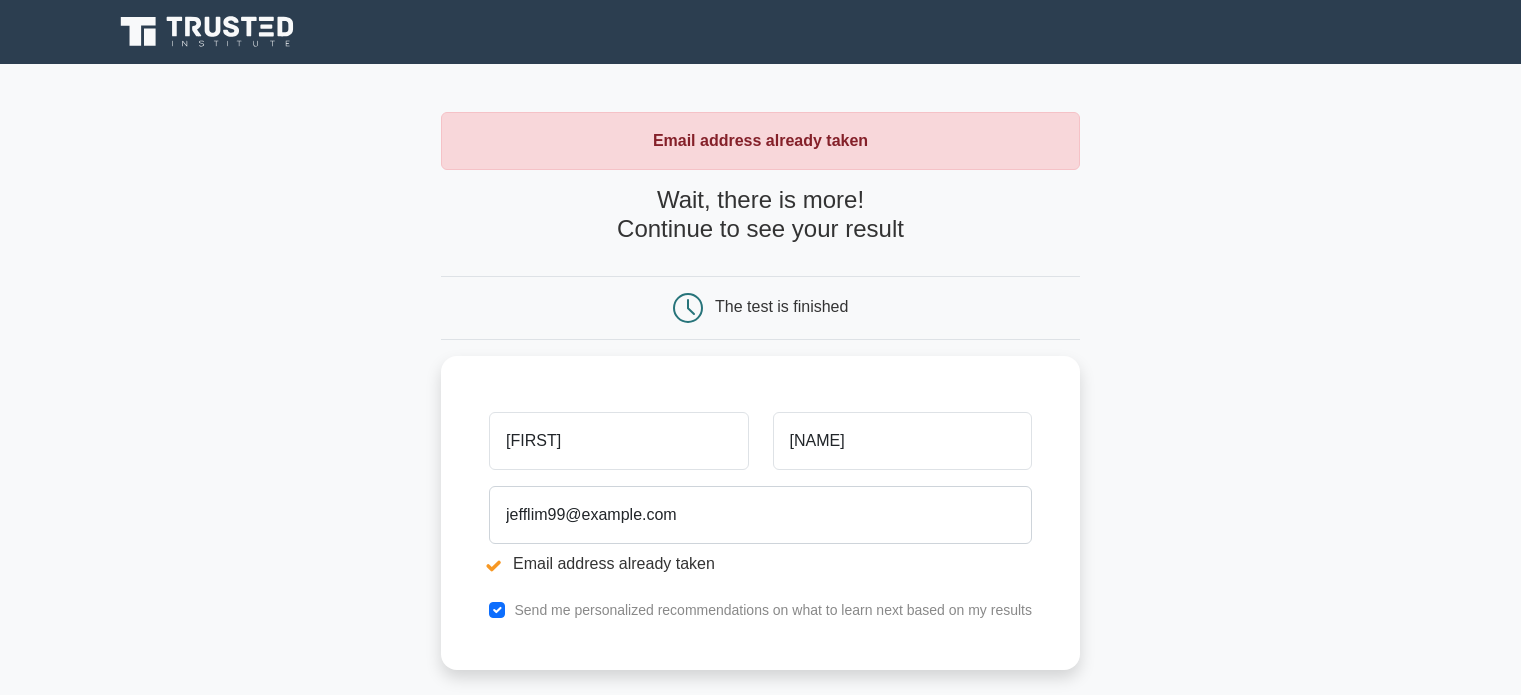scroll, scrollTop: 0, scrollLeft: 0, axis: both 